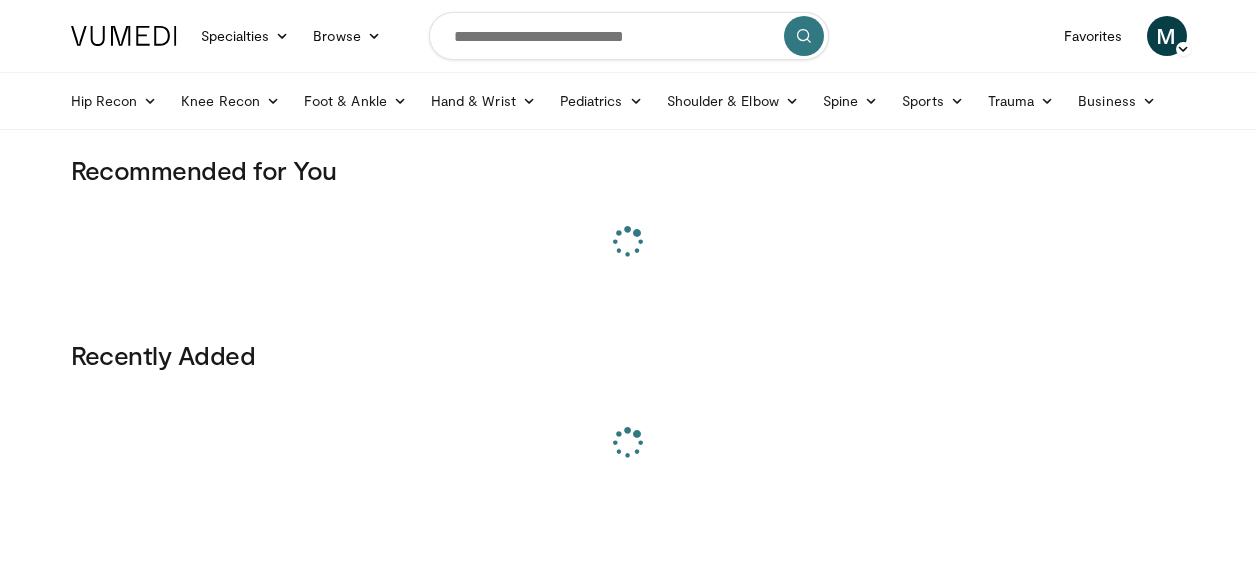 scroll, scrollTop: 0, scrollLeft: 0, axis: both 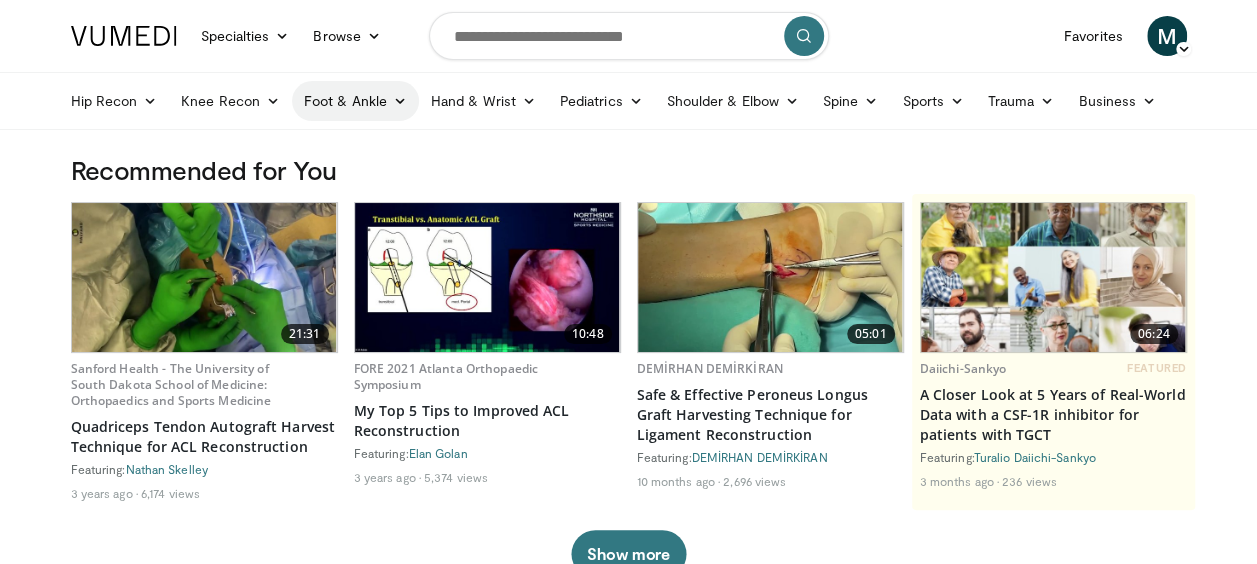 click at bounding box center [400, 101] 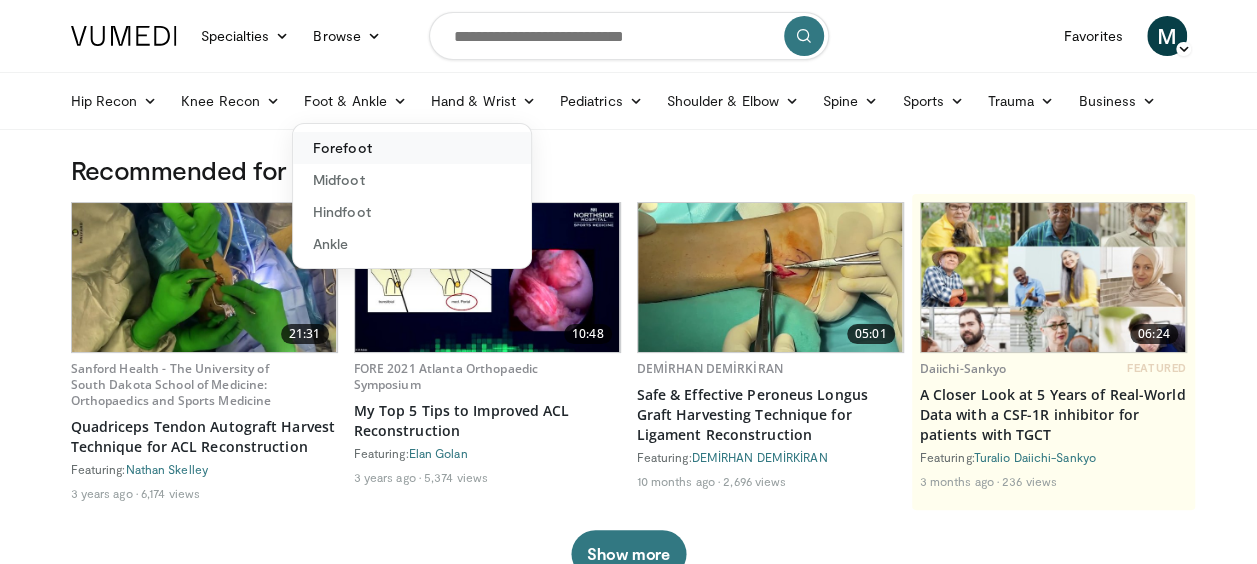 click on "Forefoot" at bounding box center (412, 148) 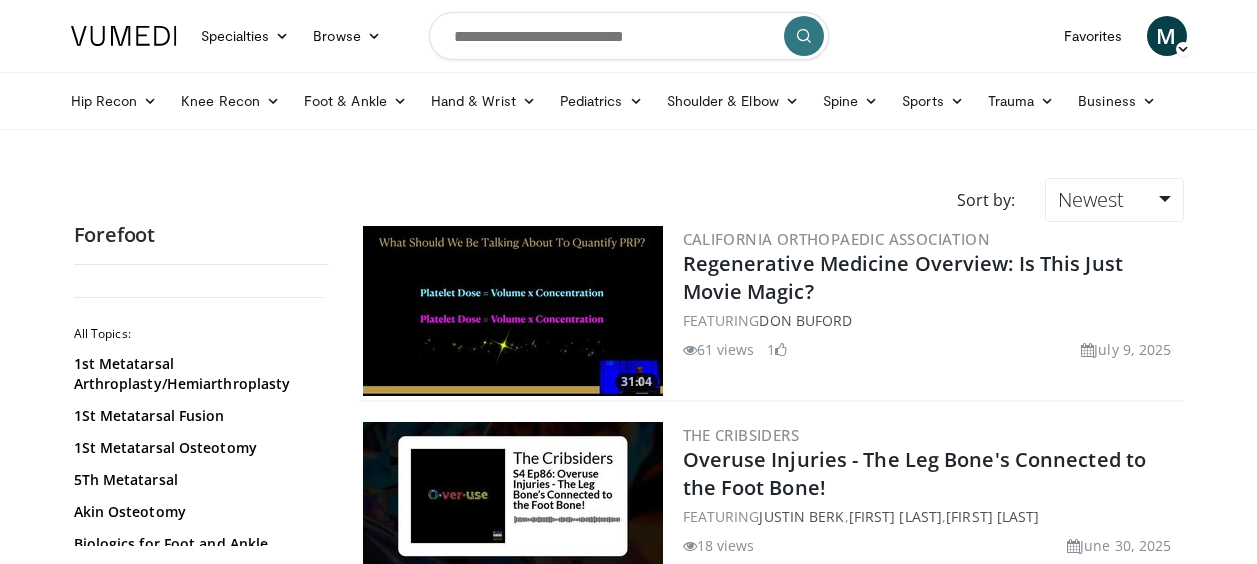 scroll, scrollTop: 0, scrollLeft: 0, axis: both 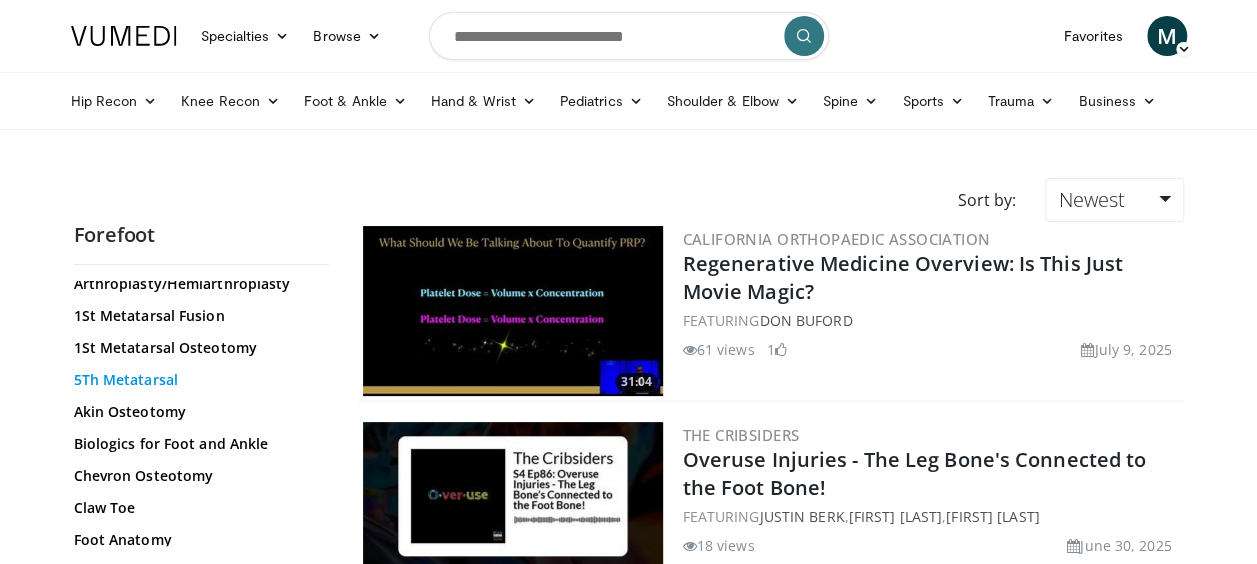 click on "5Th Metatarsal" at bounding box center [196, 380] 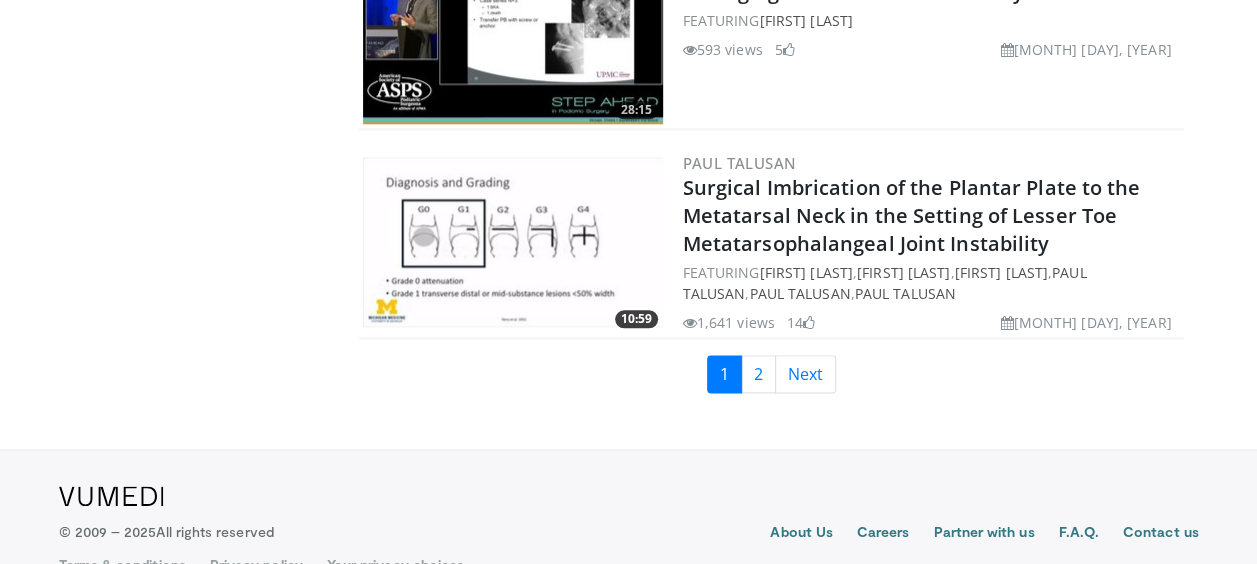 scroll, scrollTop: 4841, scrollLeft: 0, axis: vertical 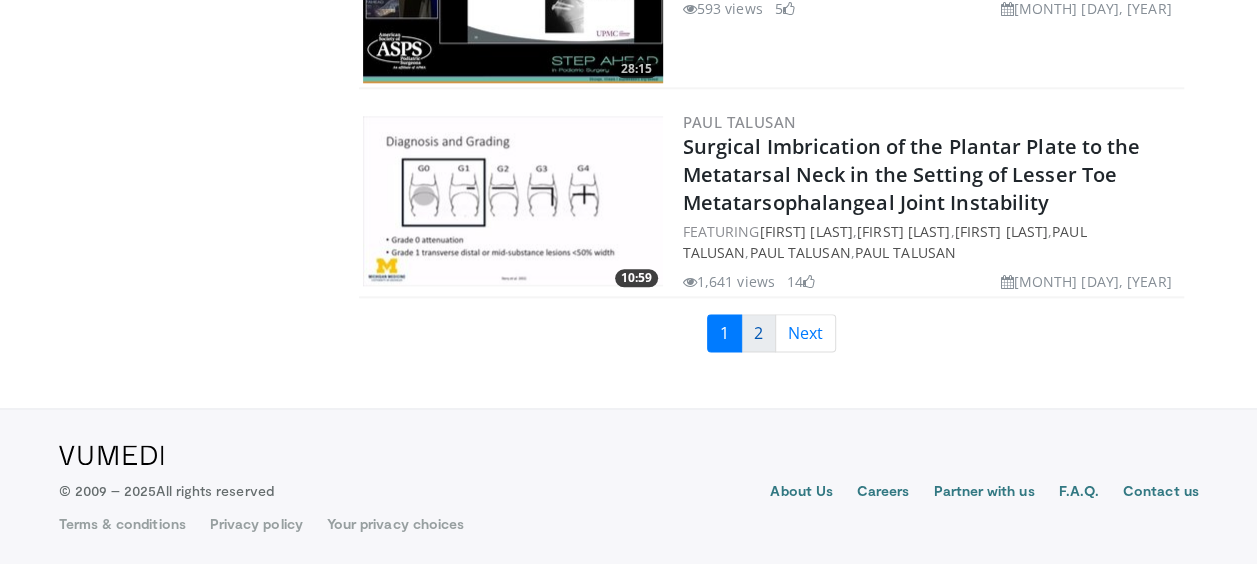 click on "2" at bounding box center (758, 333) 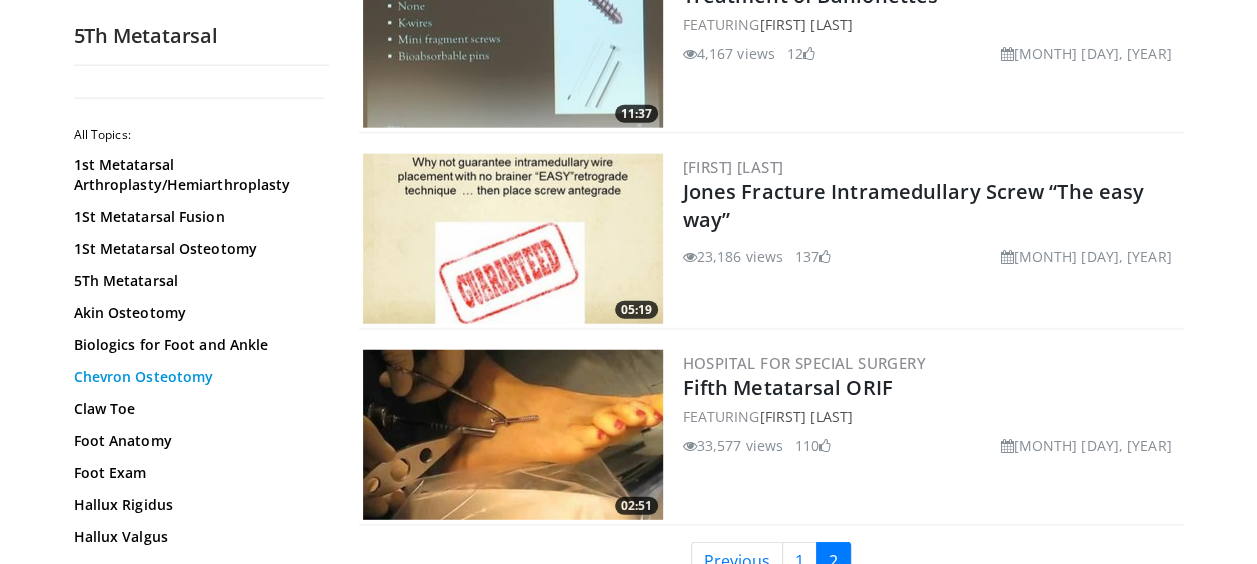 scroll, scrollTop: 2400, scrollLeft: 0, axis: vertical 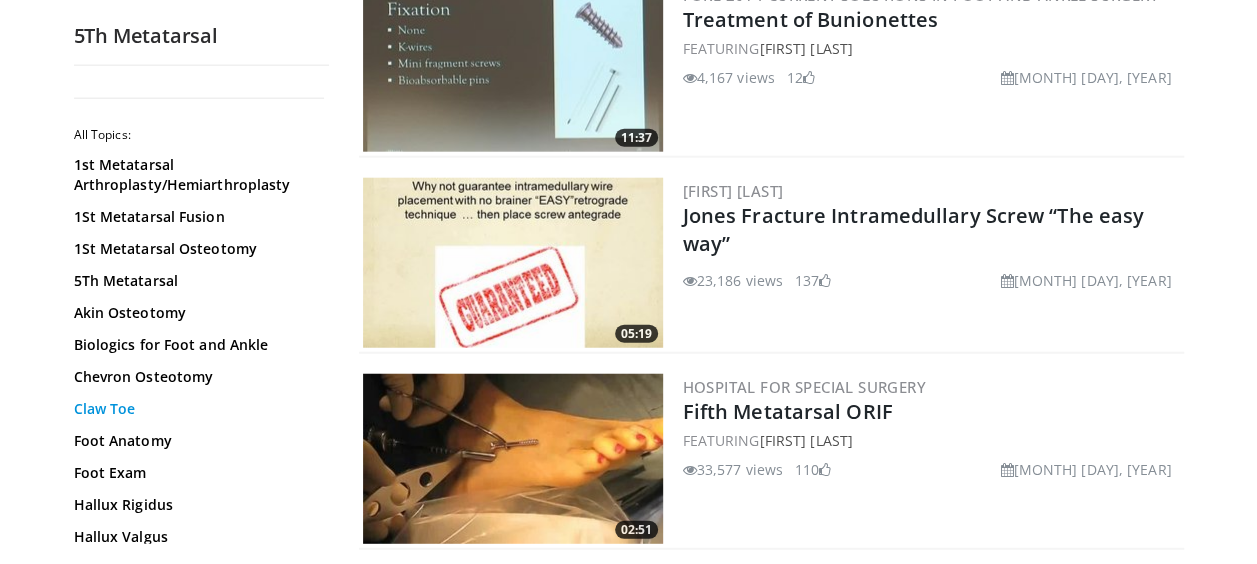 click on "Claw Toe" at bounding box center [196, 409] 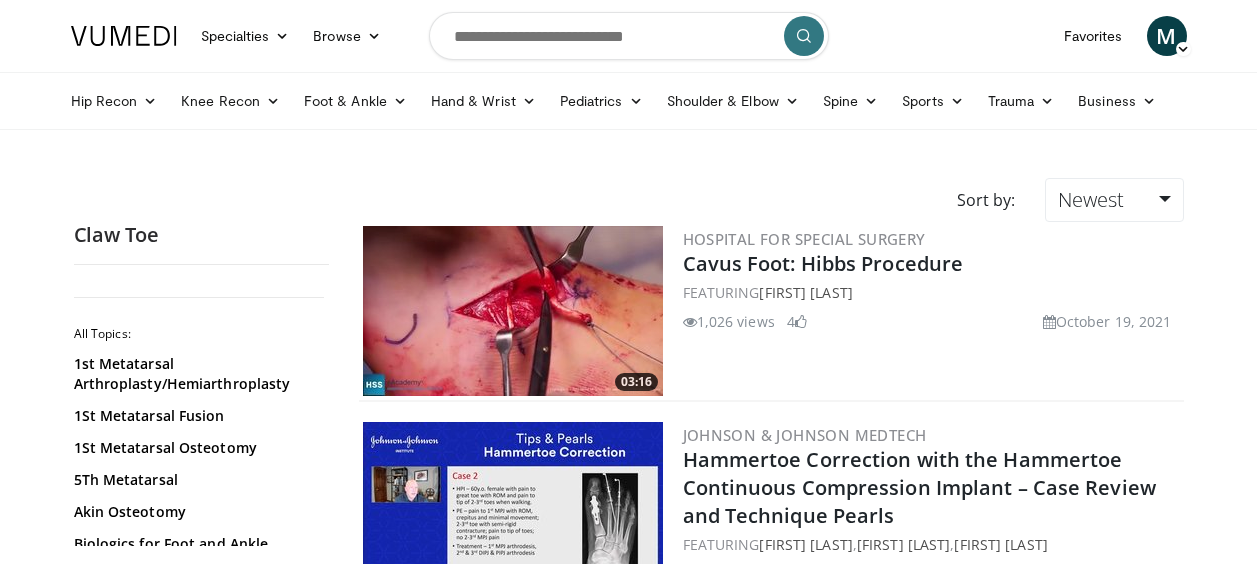 scroll, scrollTop: 0, scrollLeft: 0, axis: both 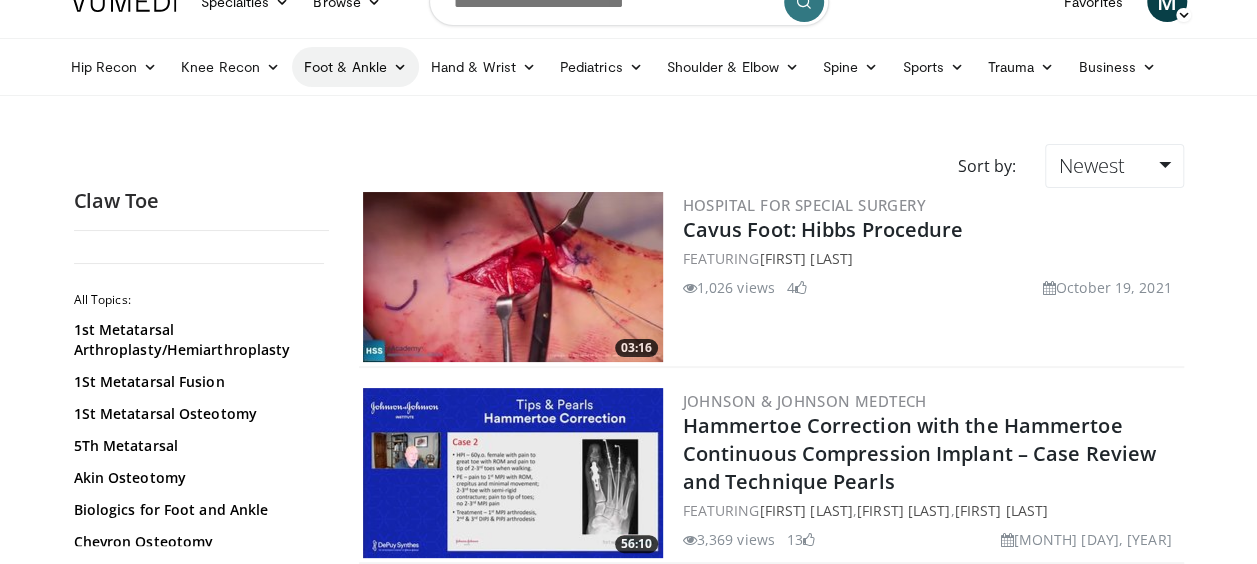 click on "Foot & Ankle" at bounding box center [355, 67] 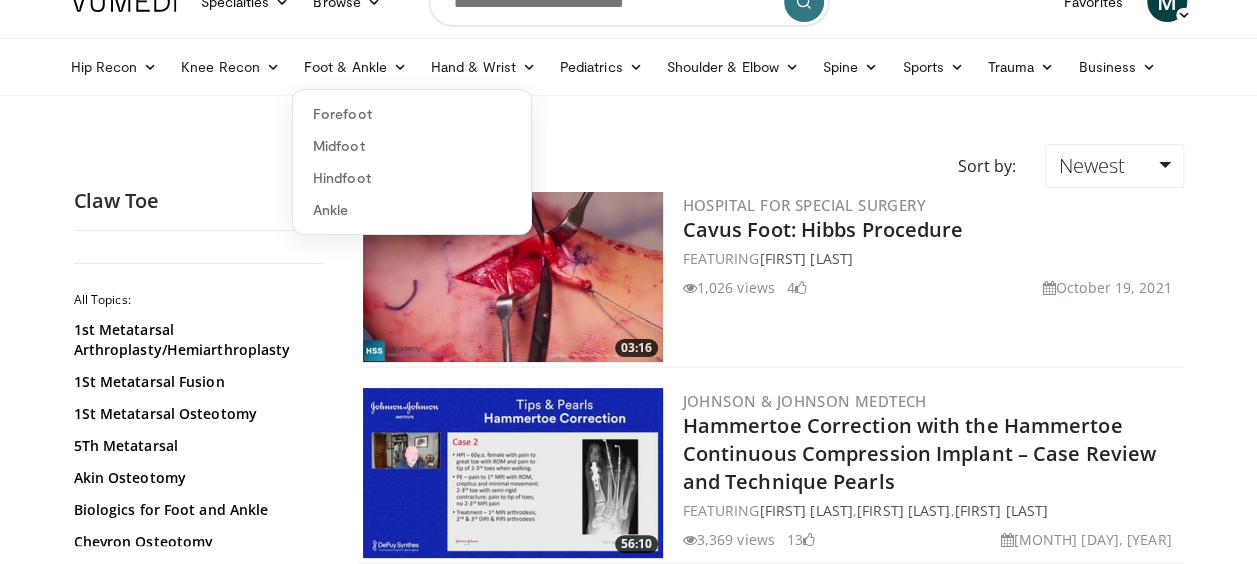 click on "Claw Toe
All Topics:
1st Metatarsal Arthroplasty/Hemiarthroplasty
1St Metatarsal Fusion
1St Metatarsal Osteotomy
5Th Metatarsal
Akin Osteotomy
Biologics for Foot and Ankle
Chevron Osteotomy
Claw Toe
Foot Anatomy
Foot Exam
Hallux Rigidus
Hallux Valgus
Hammer Toe
Jones Fracture
Lapidus
Lesser Toe Deformity
Morton Neuroma
Scarf Osteotomy
Sesamoiditis
Stress Fracture
Toe
Turf Toe
Weil Osteotomy" at bounding box center (201, 367) 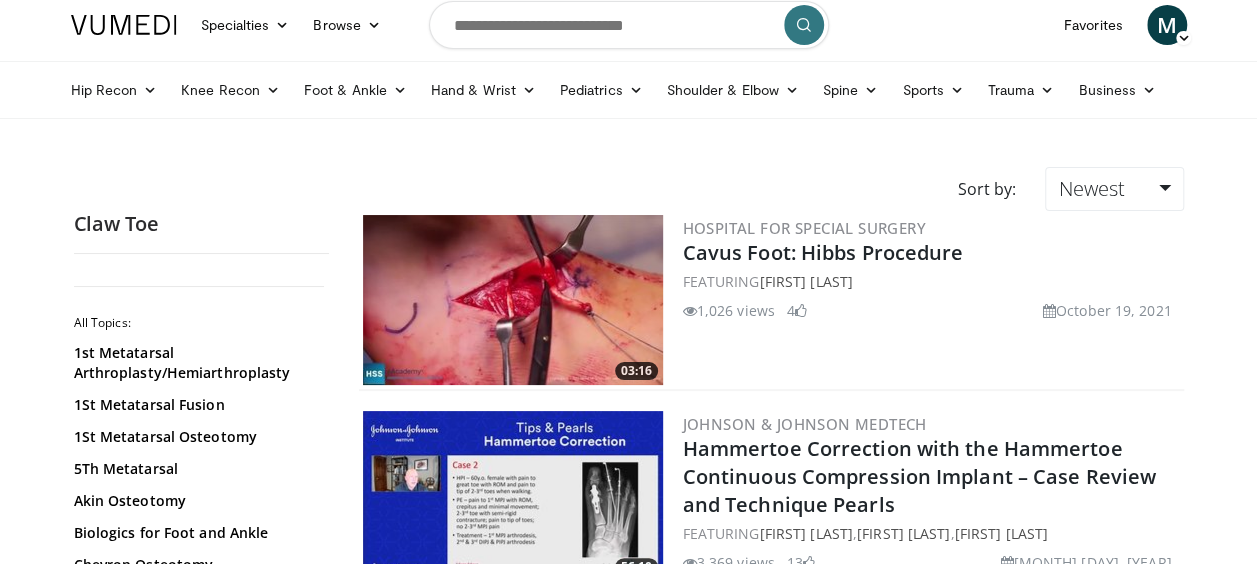 scroll, scrollTop: 0, scrollLeft: 0, axis: both 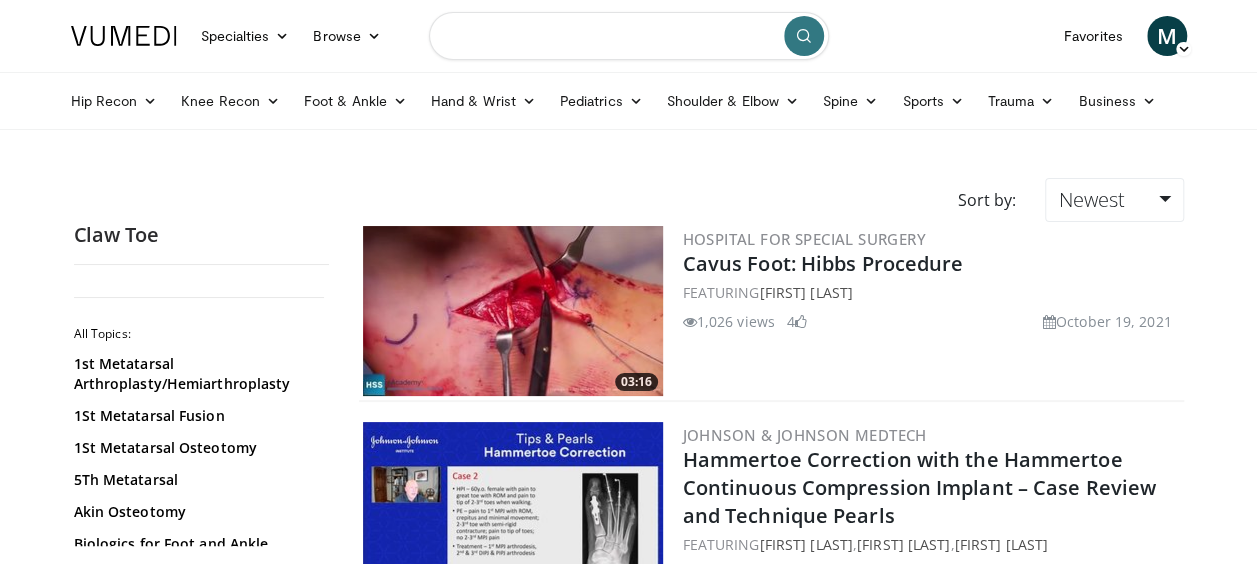 click at bounding box center (629, 36) 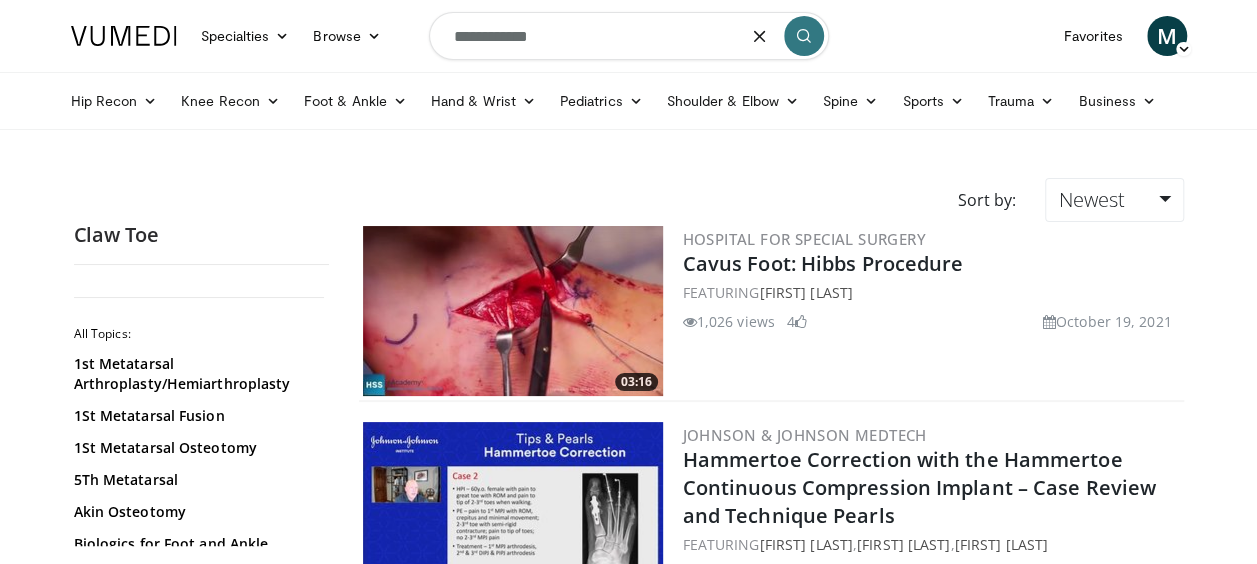 type on "**********" 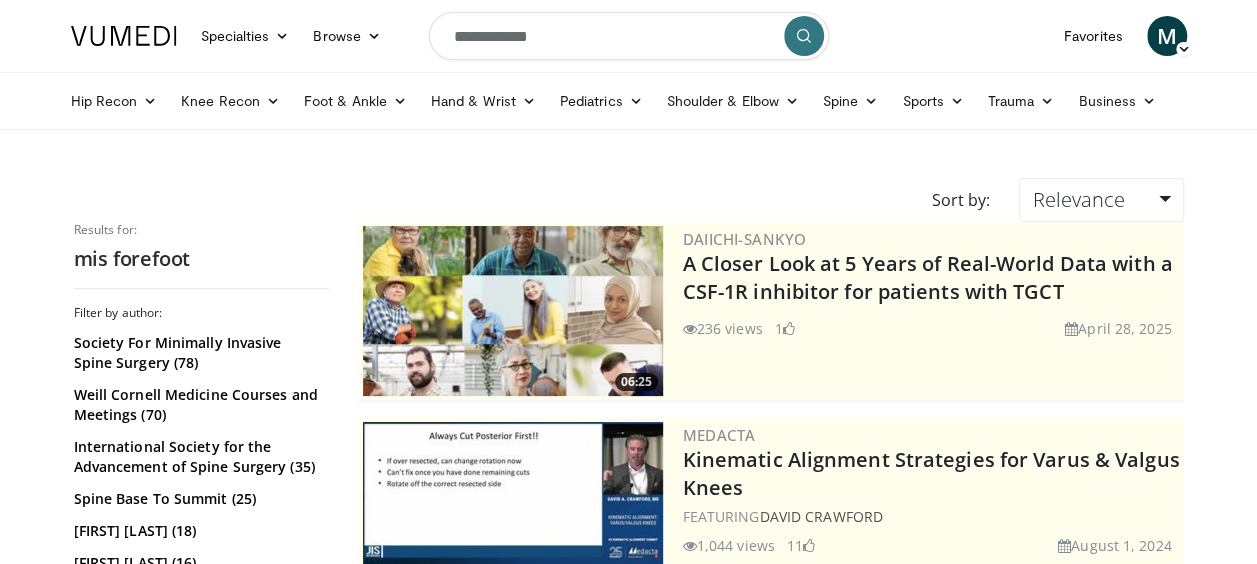 scroll, scrollTop: 100, scrollLeft: 0, axis: vertical 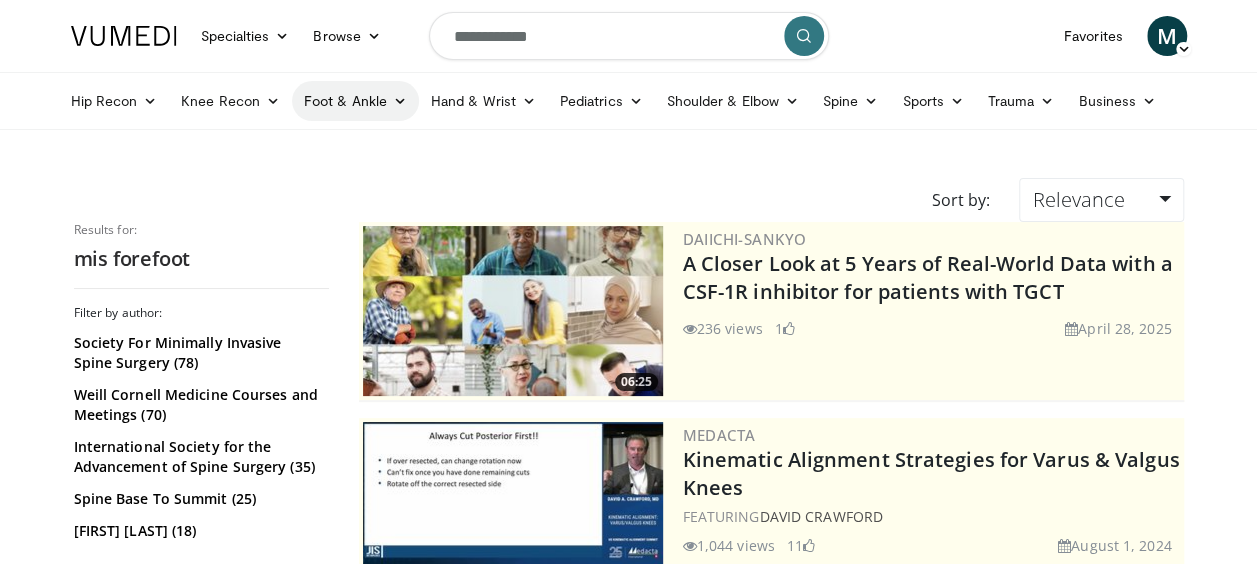 click at bounding box center (400, 101) 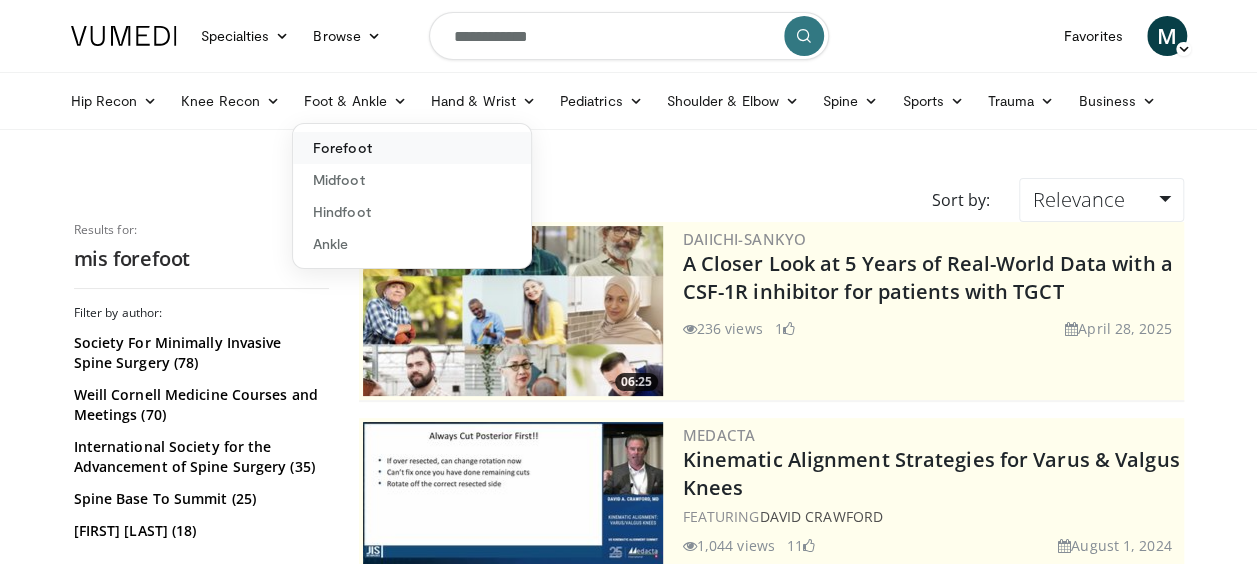click on "Forefoot" at bounding box center [412, 148] 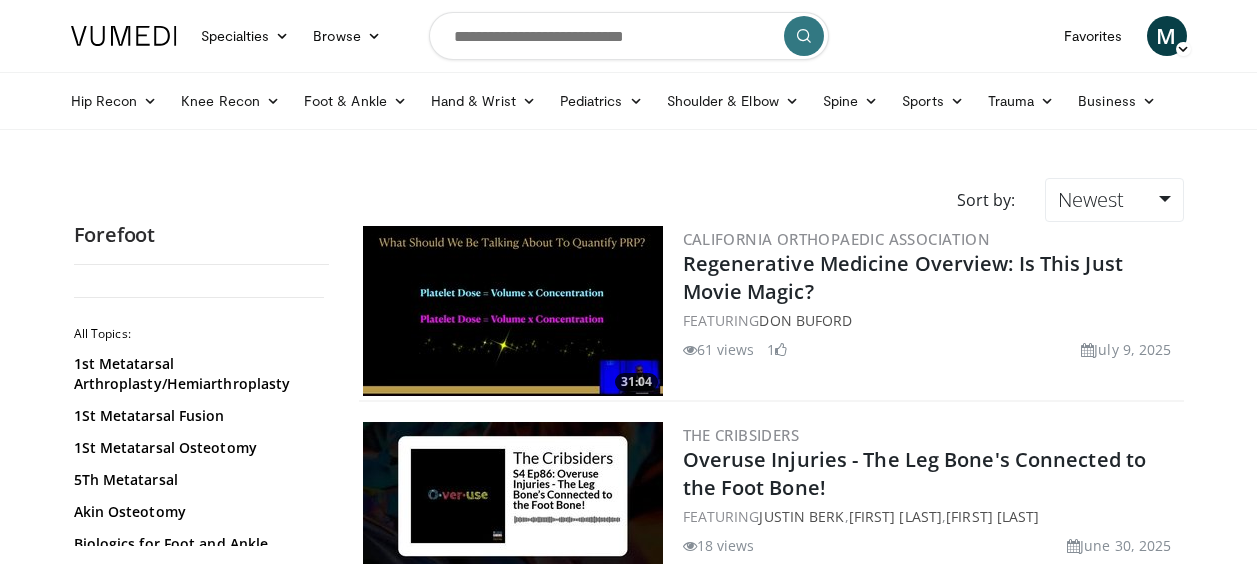 scroll, scrollTop: 0, scrollLeft: 0, axis: both 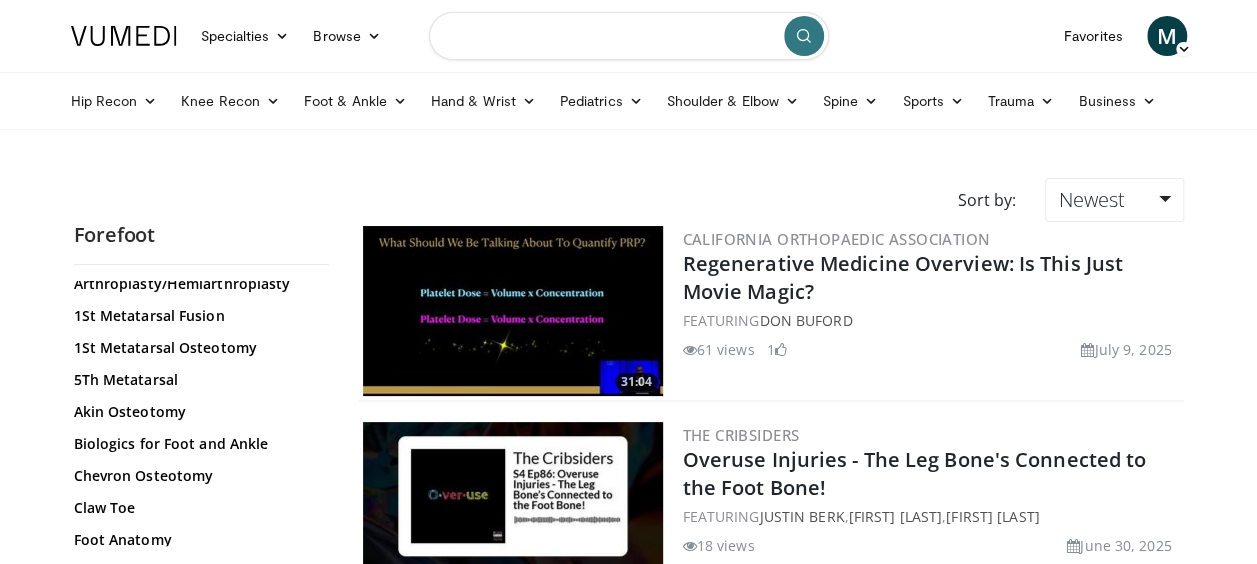 click at bounding box center (629, 36) 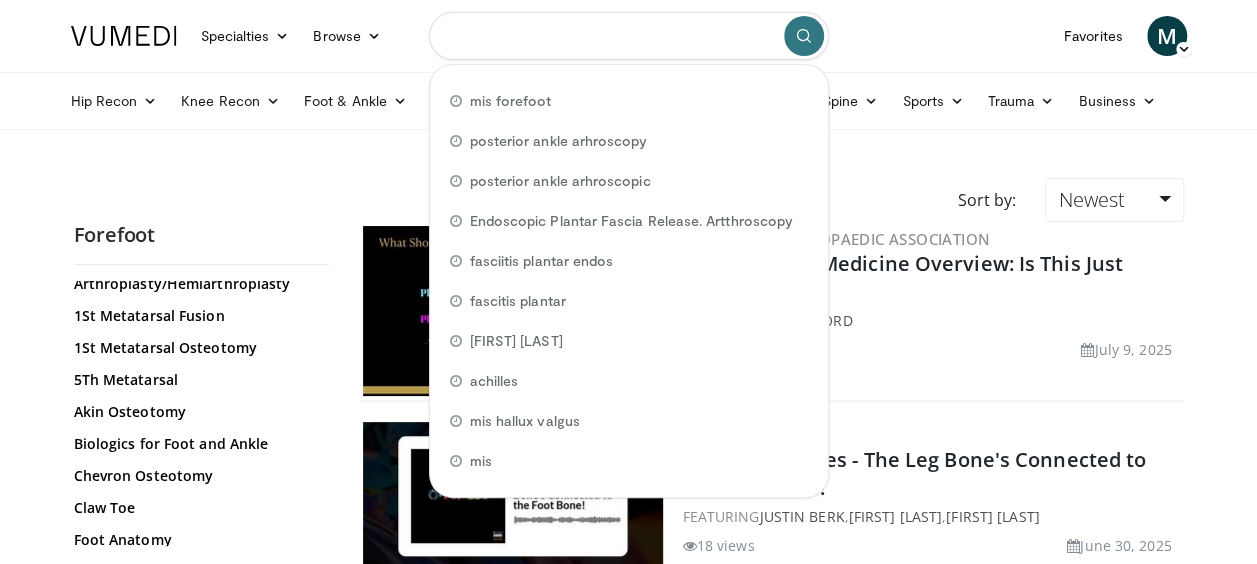 paste on "**********" 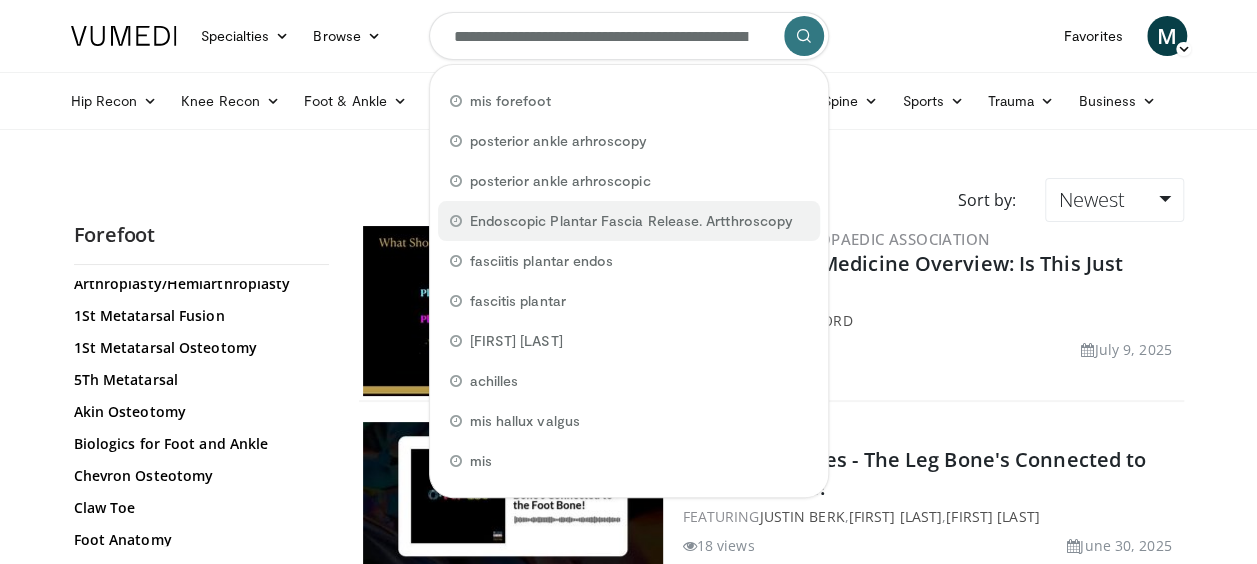 scroll, scrollTop: 0, scrollLeft: 100, axis: horizontal 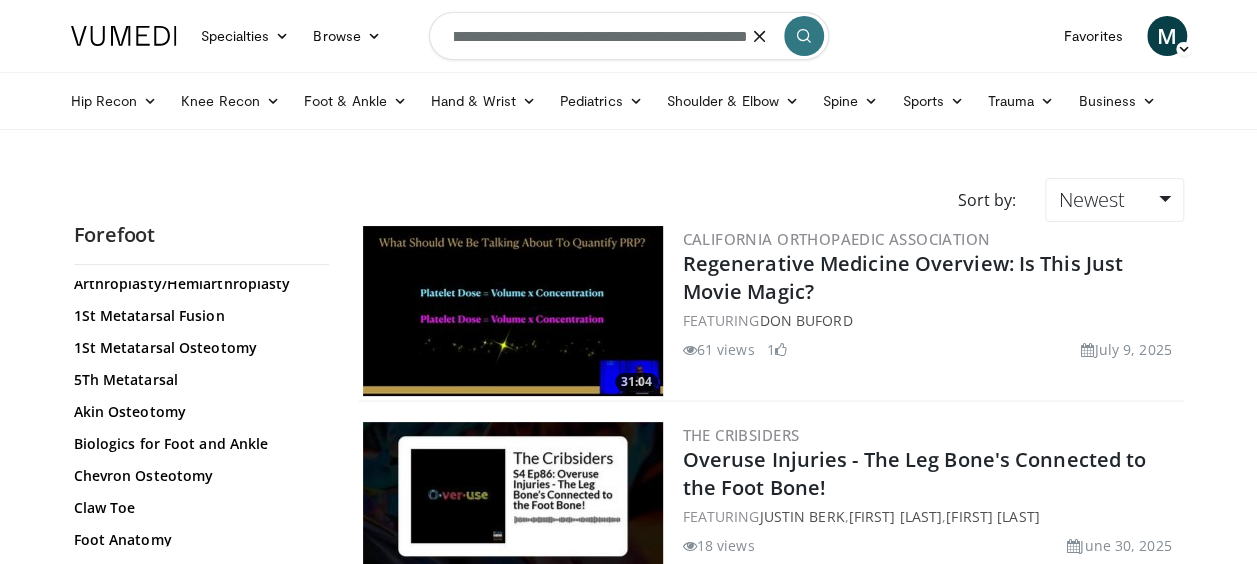 type on "**********" 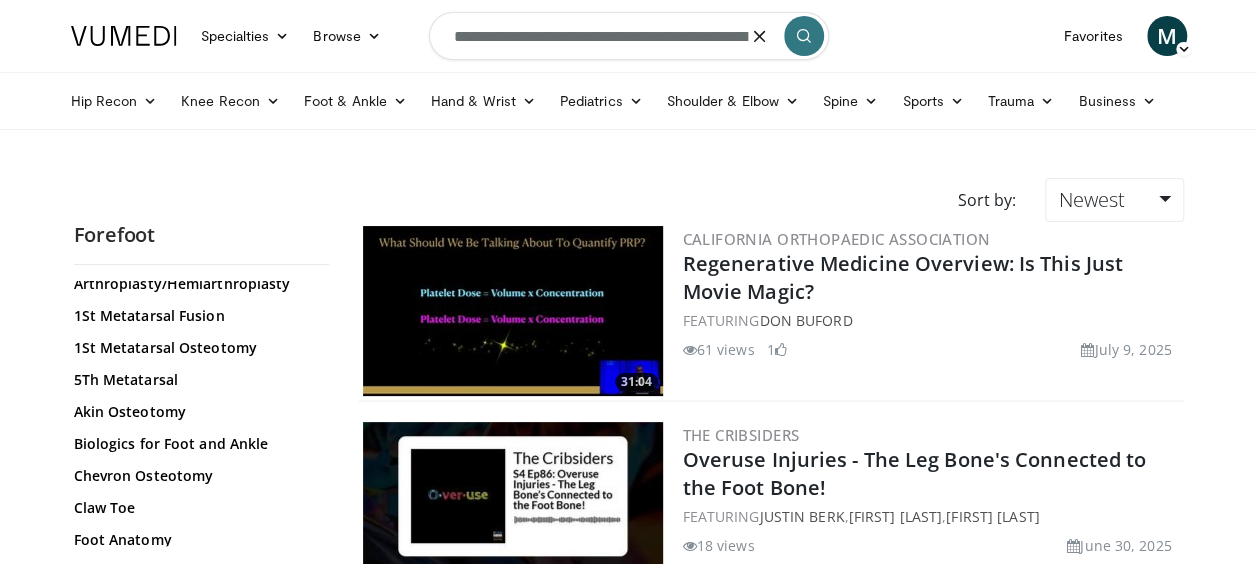 click at bounding box center (804, 36) 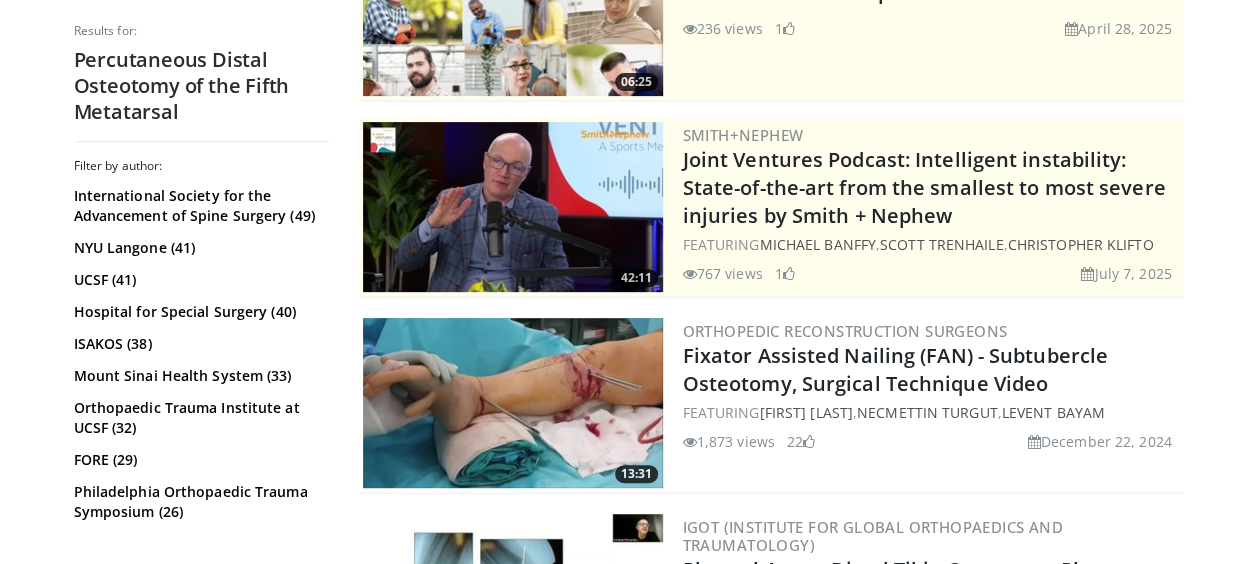 scroll, scrollTop: 0, scrollLeft: 0, axis: both 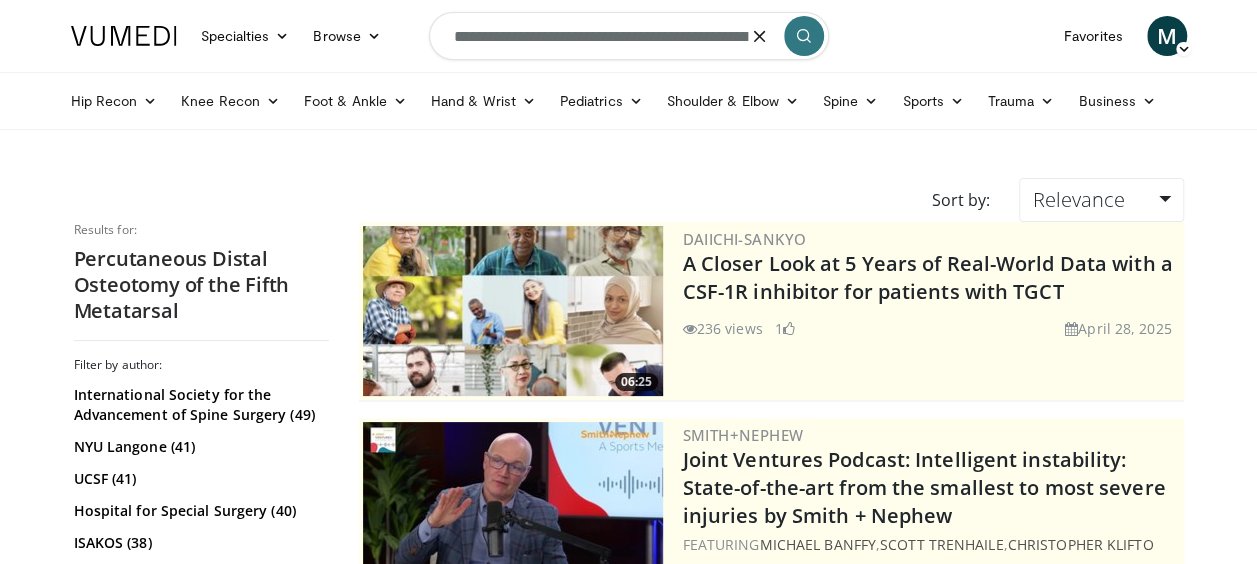 click on "**********" at bounding box center (629, 36) 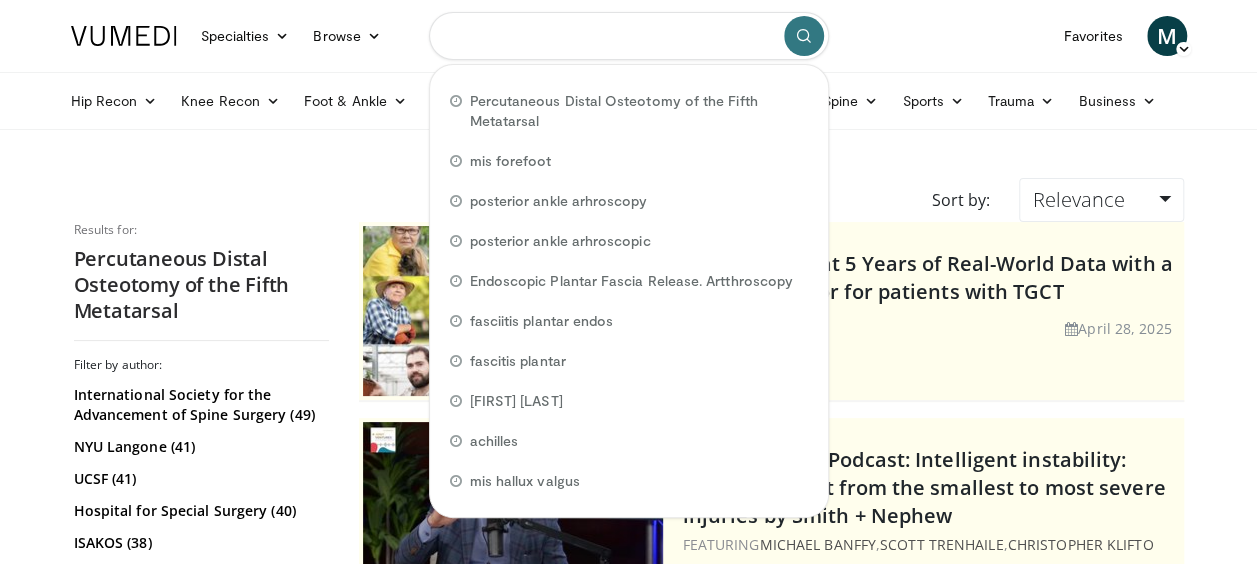 paste on "**********" 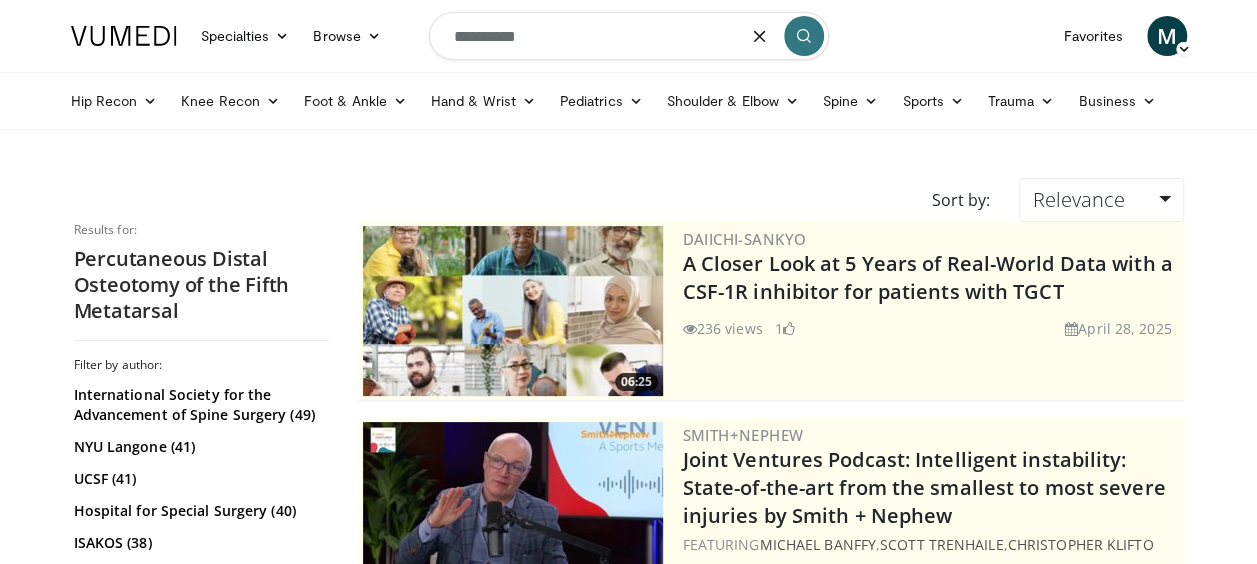 type on "**********" 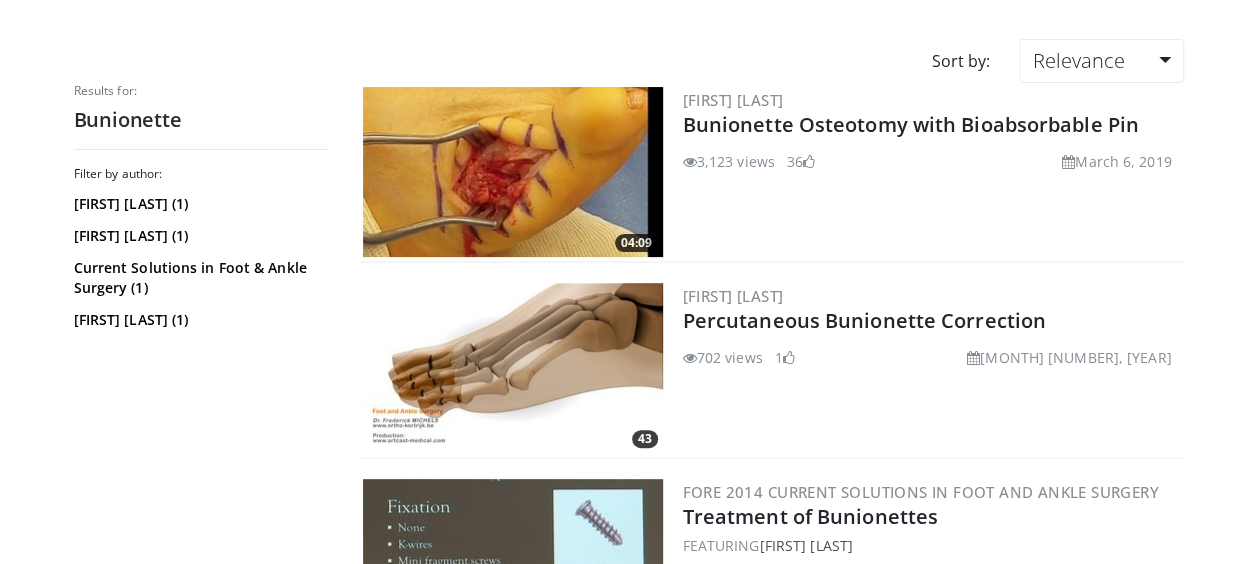 scroll, scrollTop: 100, scrollLeft: 0, axis: vertical 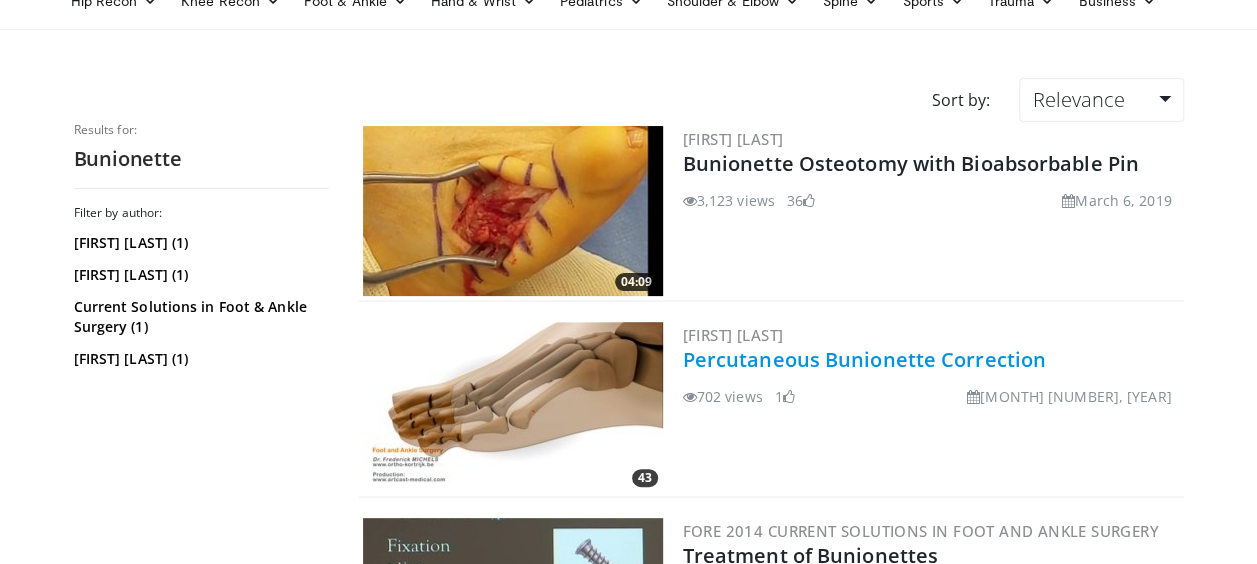 click on "Percutaneous Bunionette Correction" at bounding box center (864, 359) 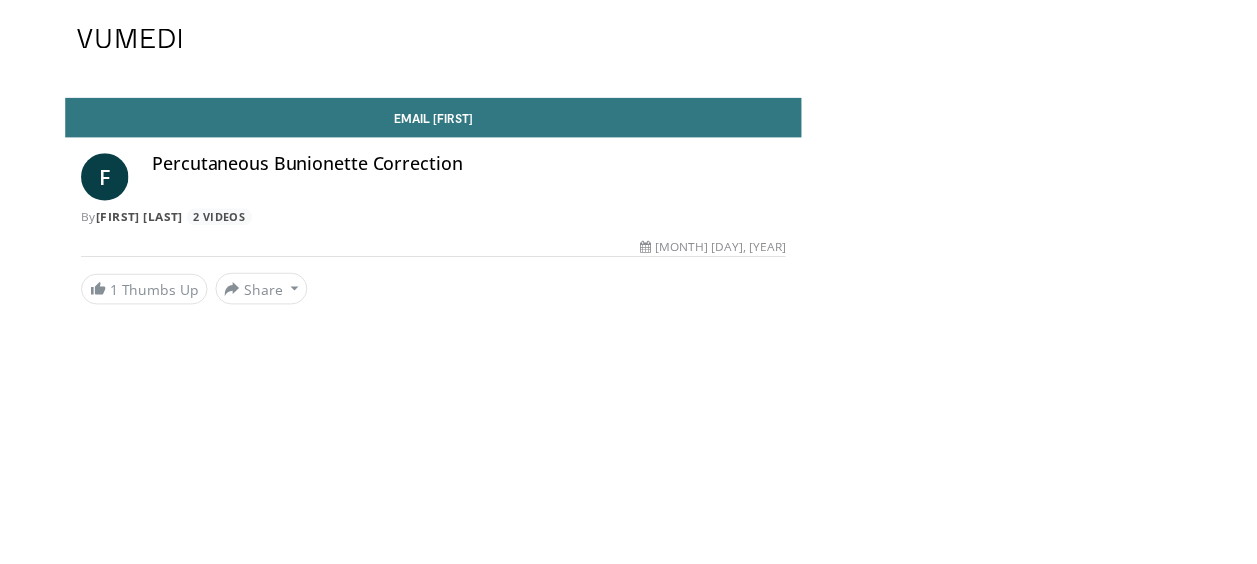 scroll, scrollTop: 0, scrollLeft: 0, axis: both 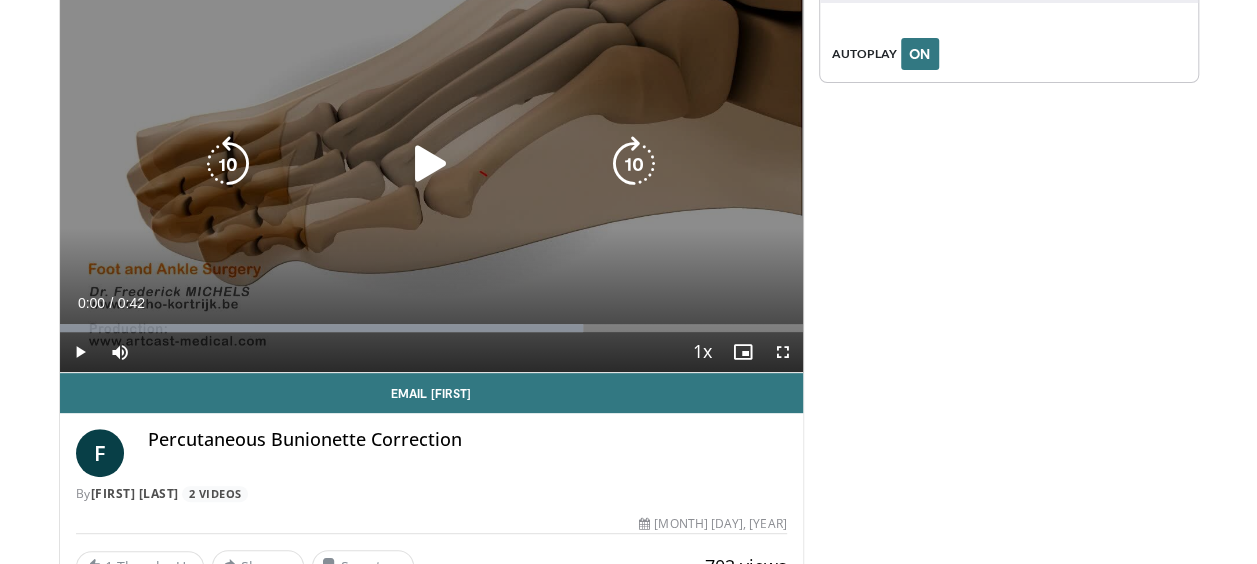 click at bounding box center [431, 164] 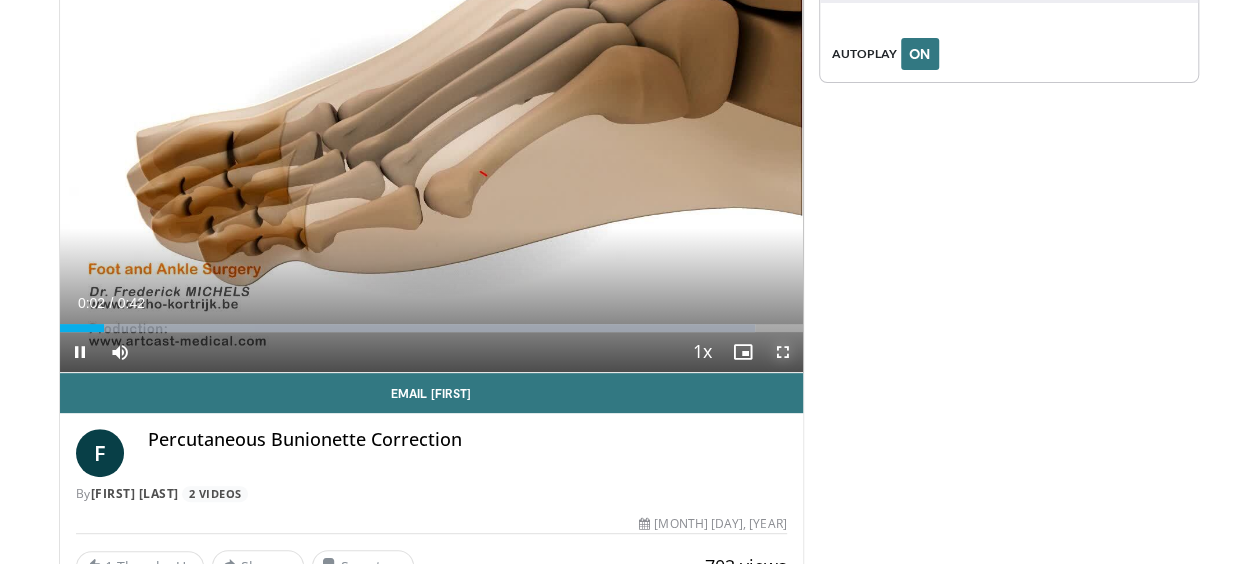 click at bounding box center (783, 352) 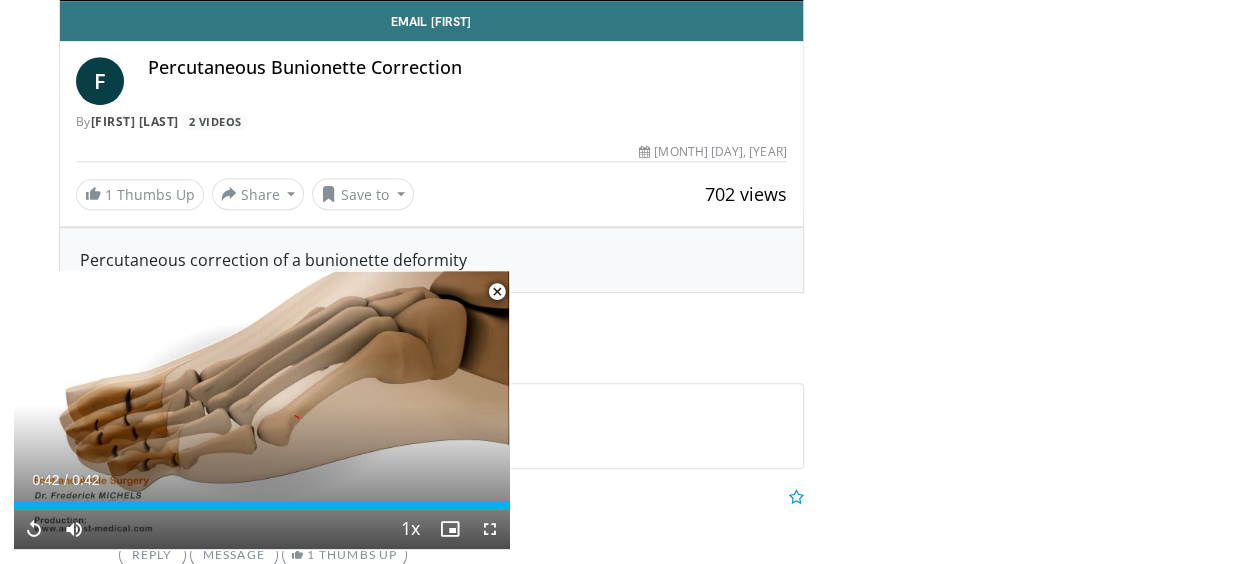 scroll, scrollTop: 600, scrollLeft: 0, axis: vertical 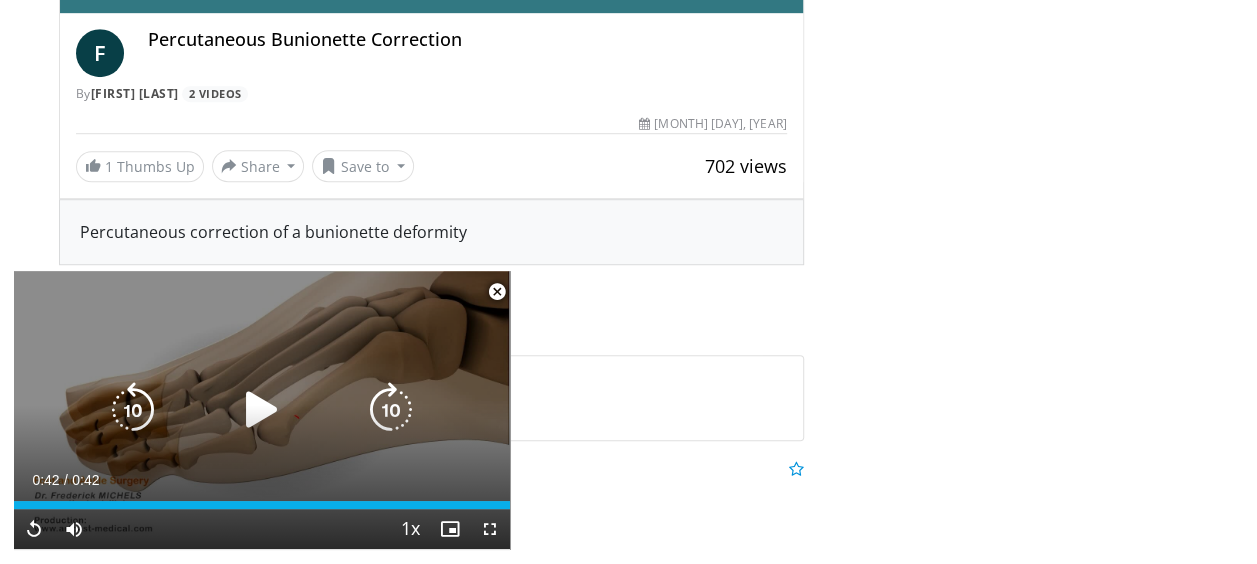 click at bounding box center (497, 292) 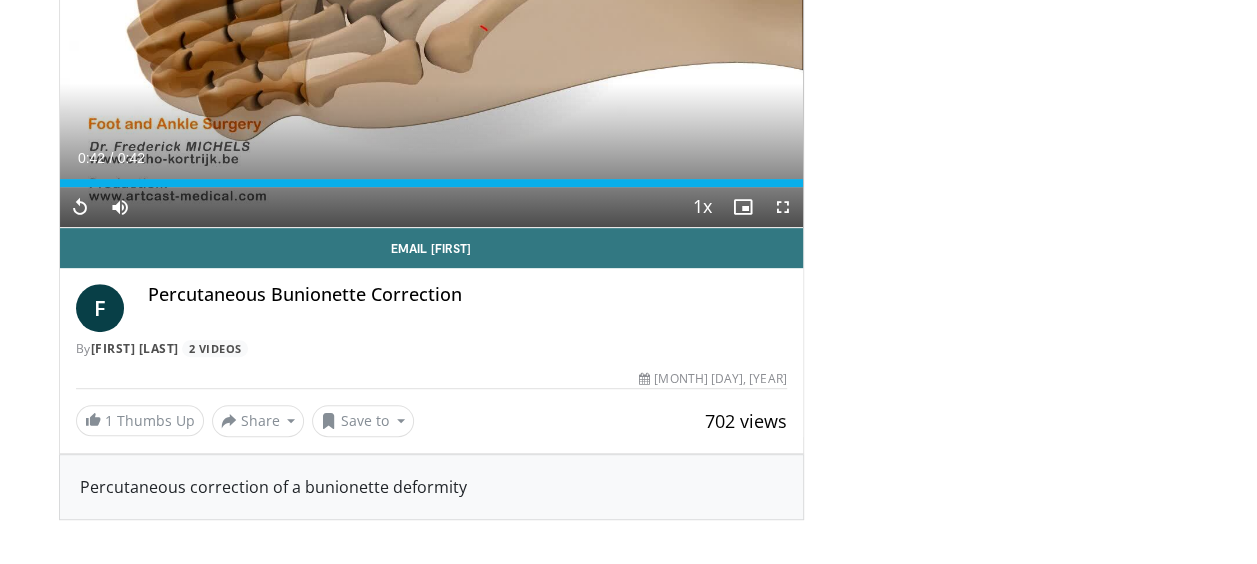scroll, scrollTop: 317, scrollLeft: 0, axis: vertical 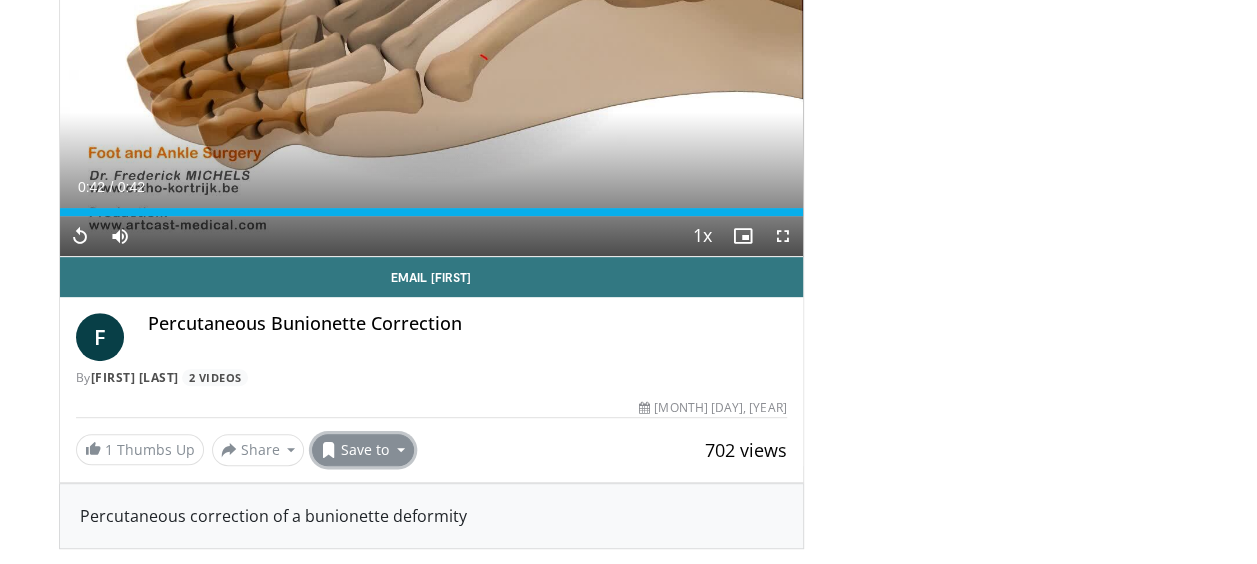 click on "Save to" at bounding box center (363, 450) 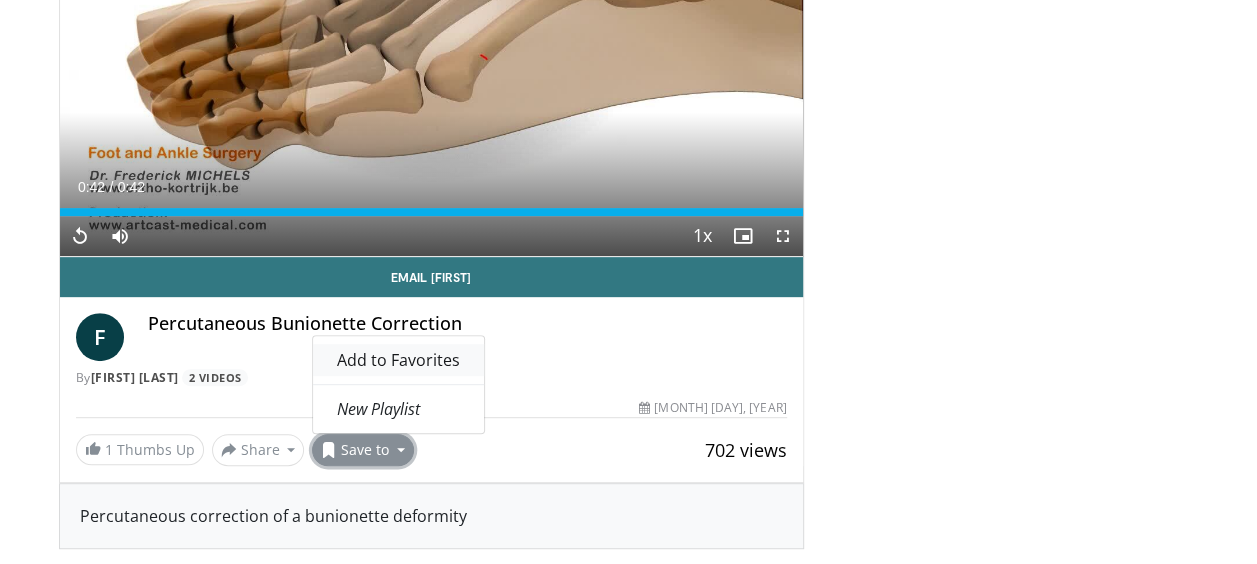 click on "Add to Favorites" at bounding box center [398, 360] 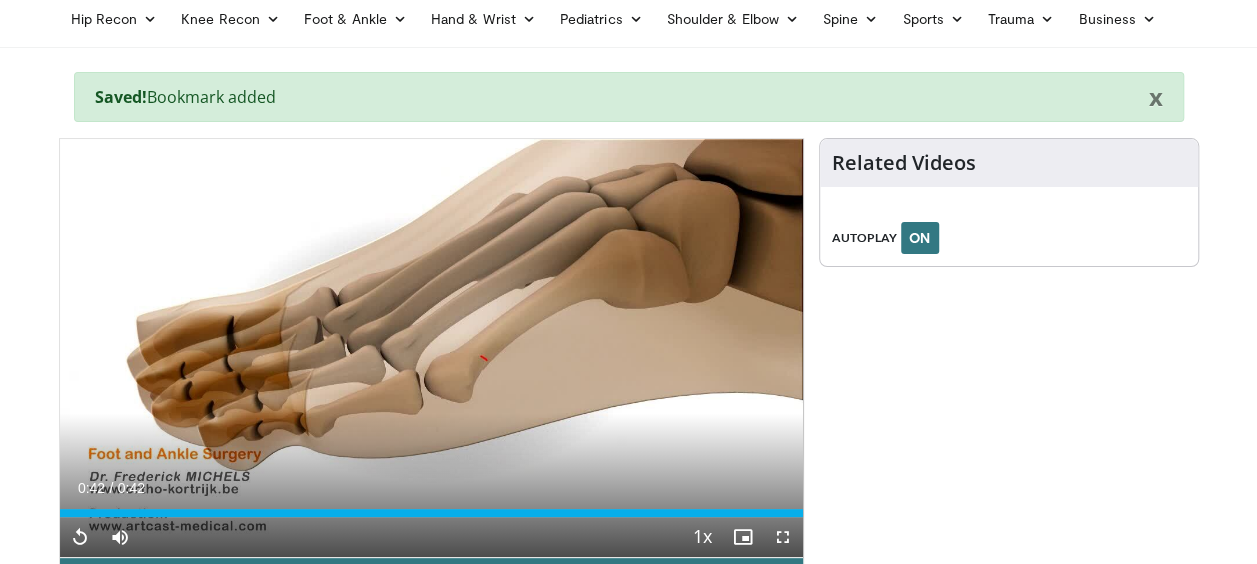 scroll, scrollTop: 0, scrollLeft: 0, axis: both 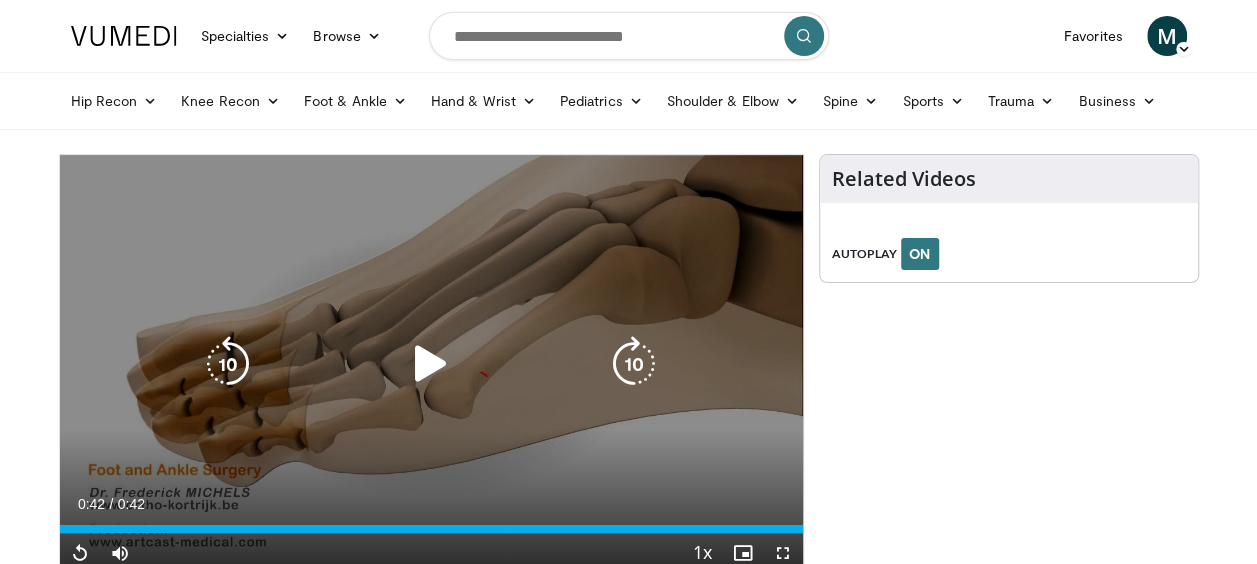 click at bounding box center [431, 364] 